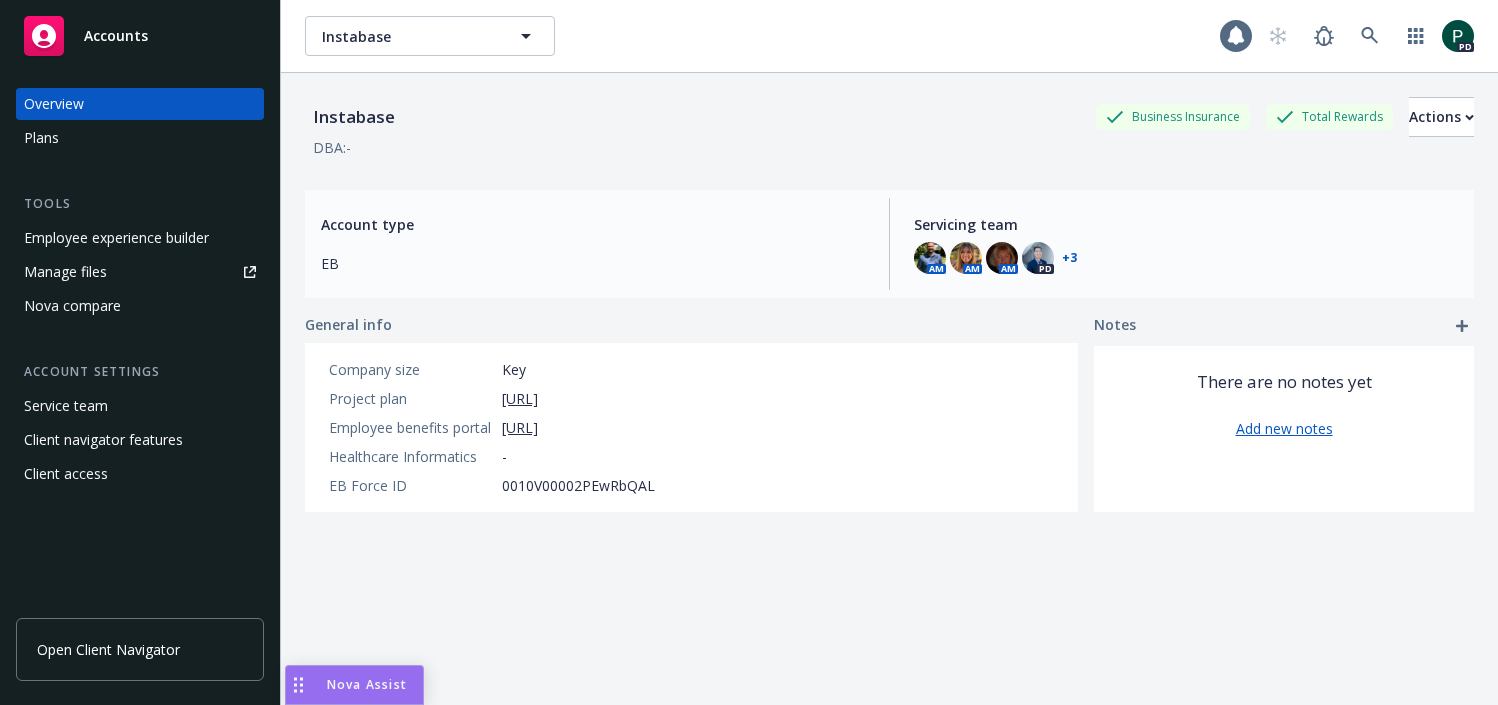 scroll, scrollTop: 0, scrollLeft: 0, axis: both 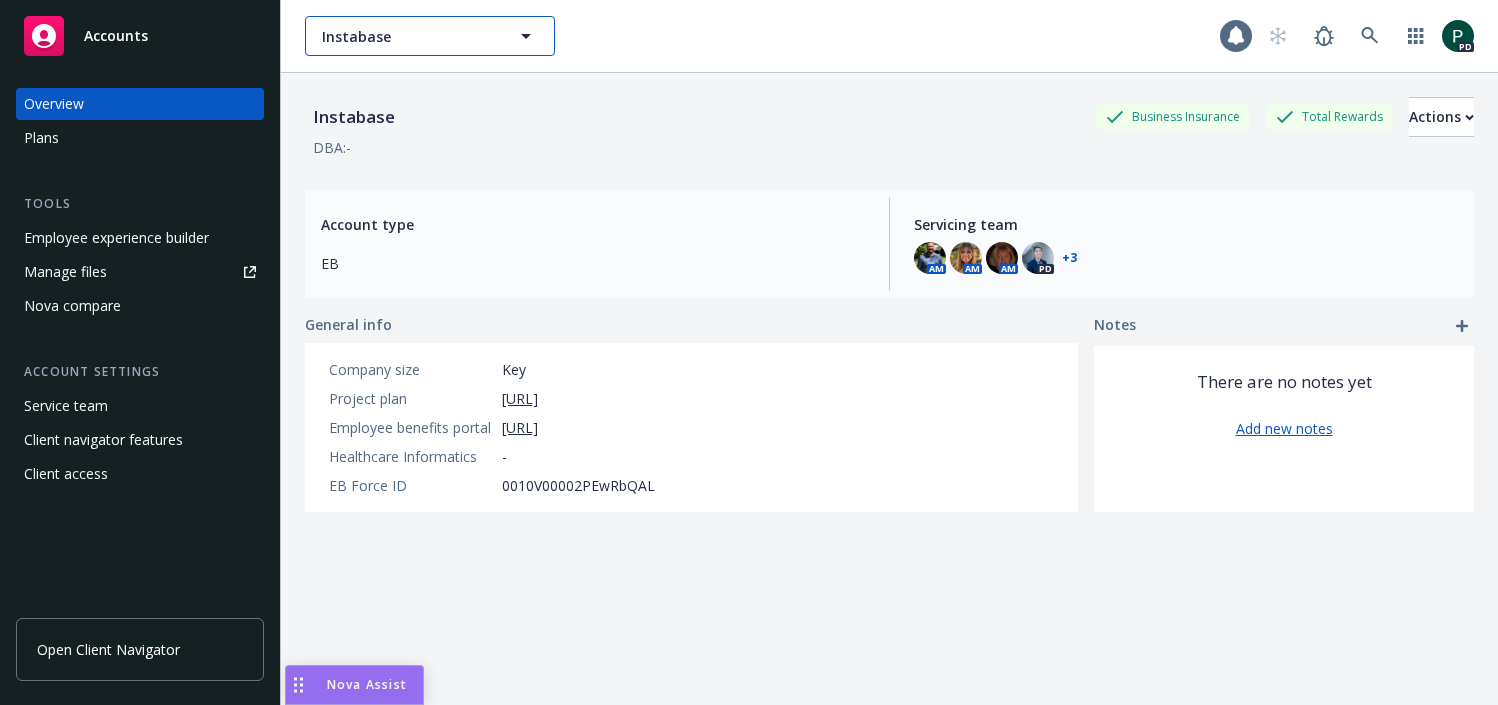 click on "Instabase" at bounding box center (408, 36) 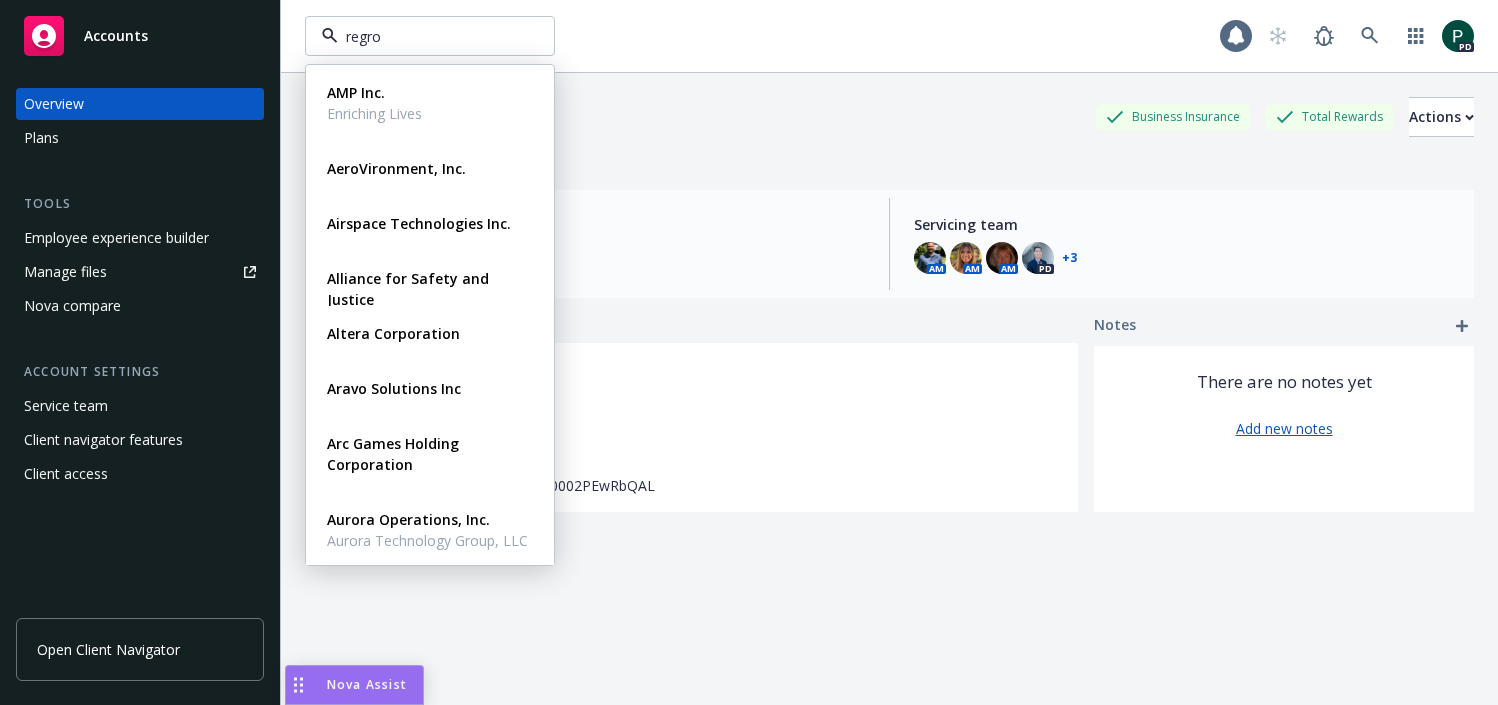 type on "regrow" 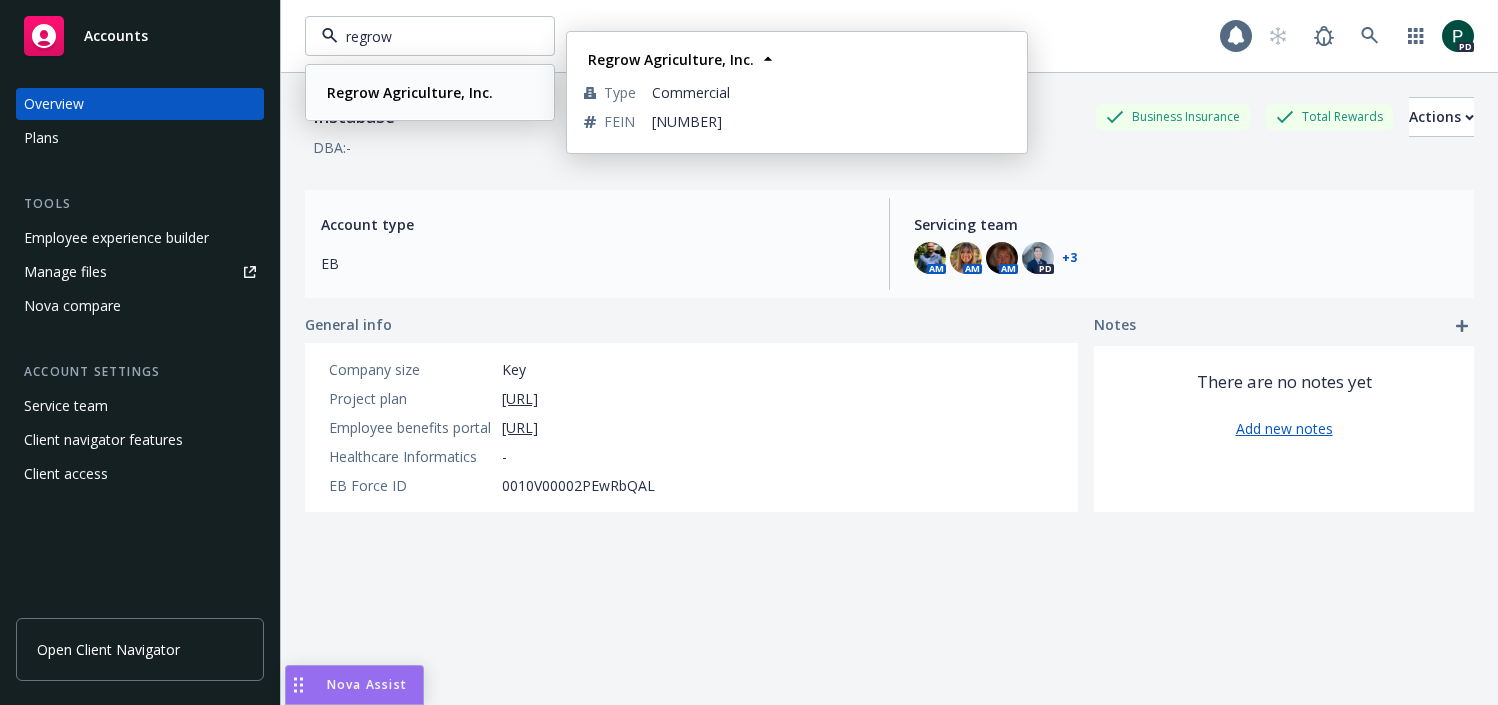 click on "Regrow Agriculture, Inc." at bounding box center (410, 92) 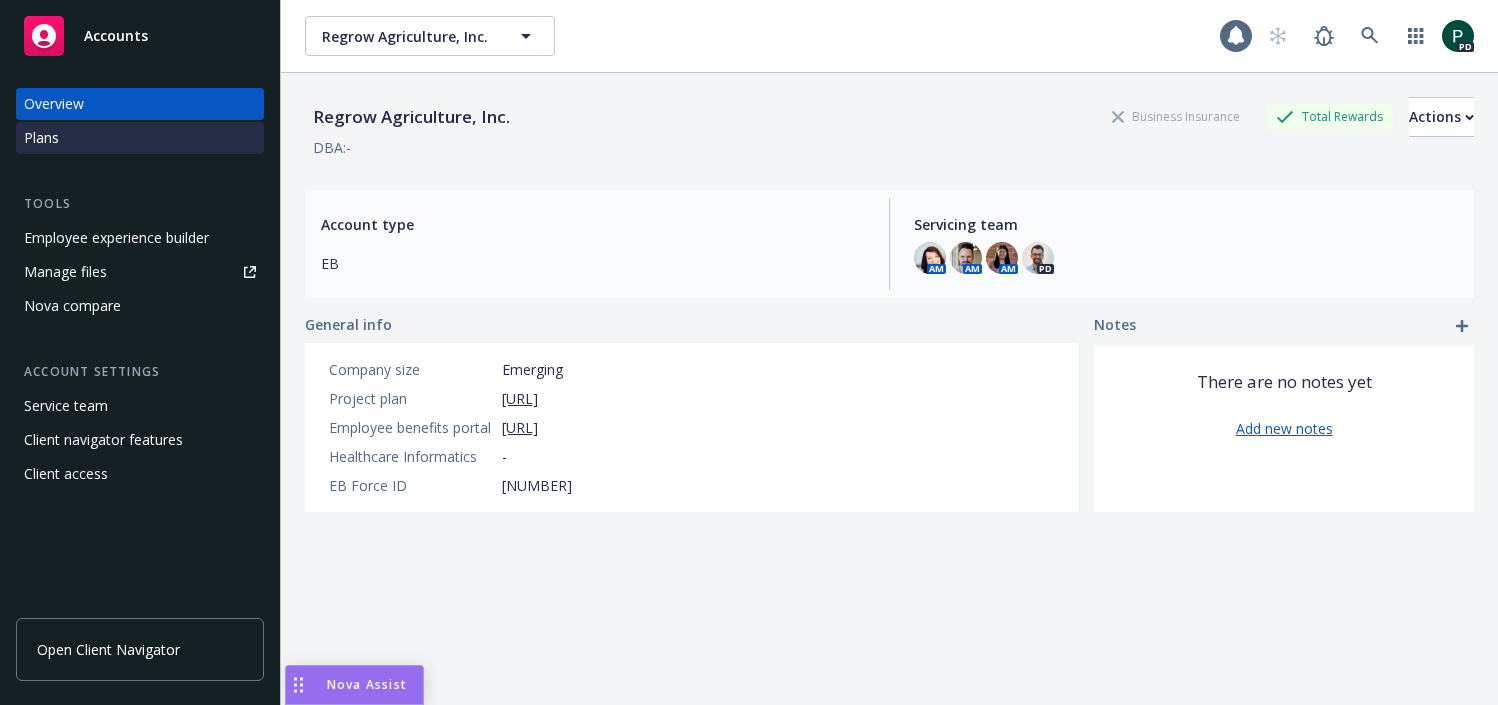 click on "Plans" at bounding box center (140, 138) 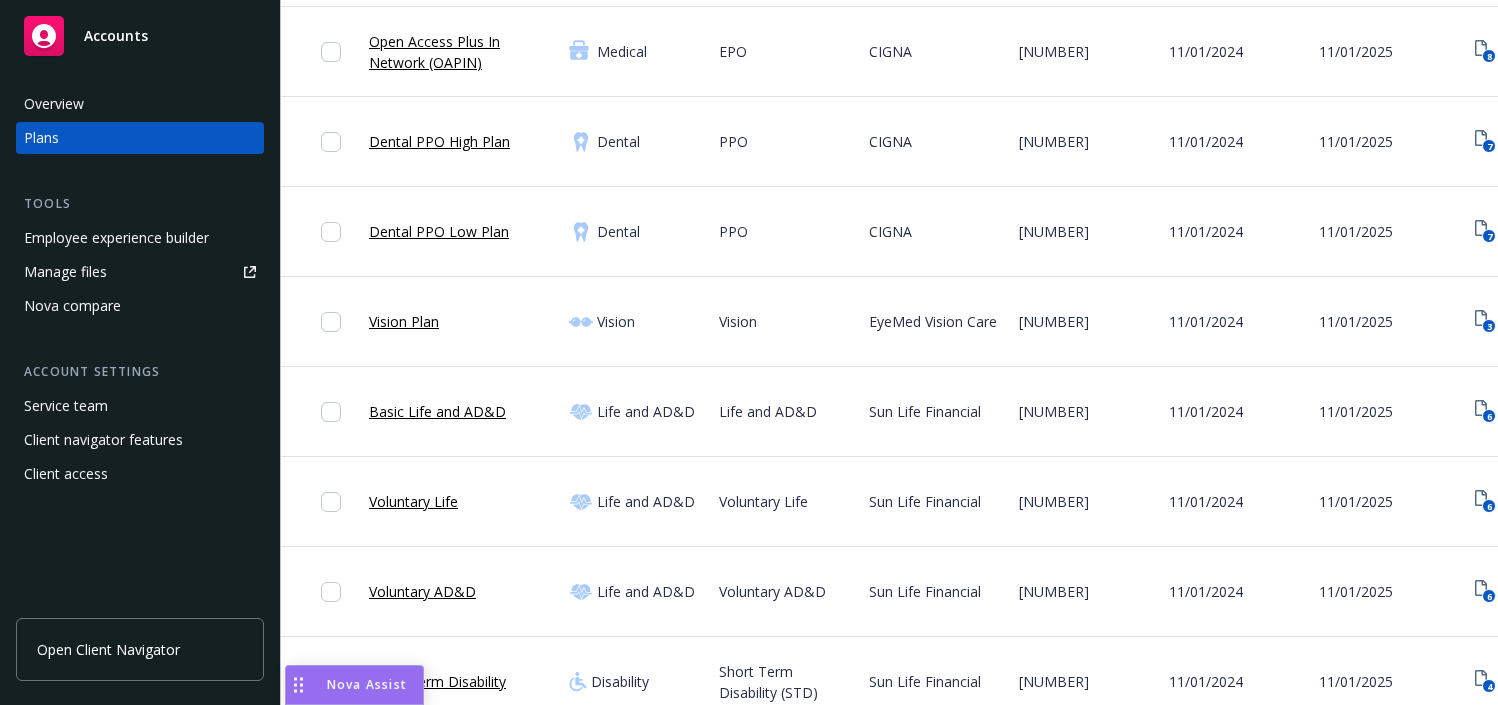 scroll, scrollTop: 387, scrollLeft: 0, axis: vertical 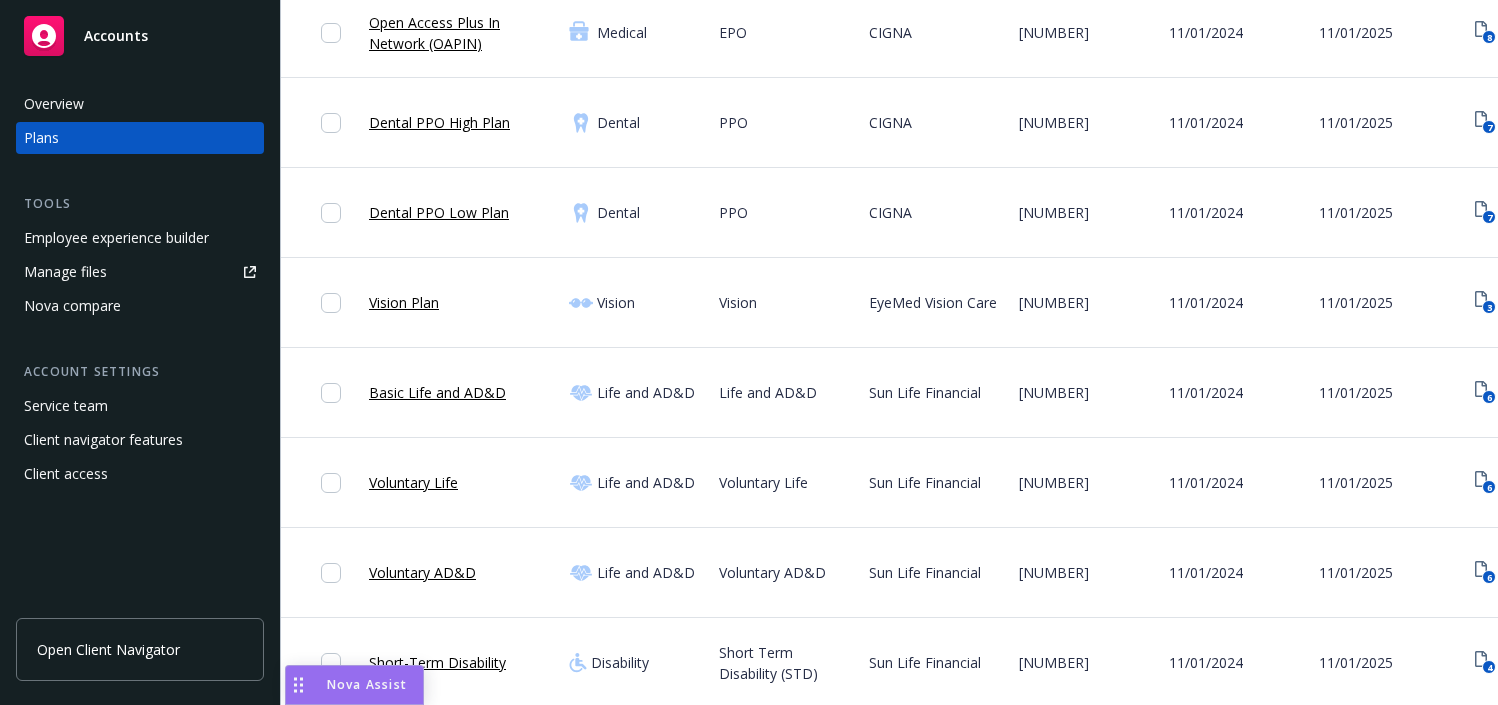 click on "Basic Life and AD&D" at bounding box center (437, 392) 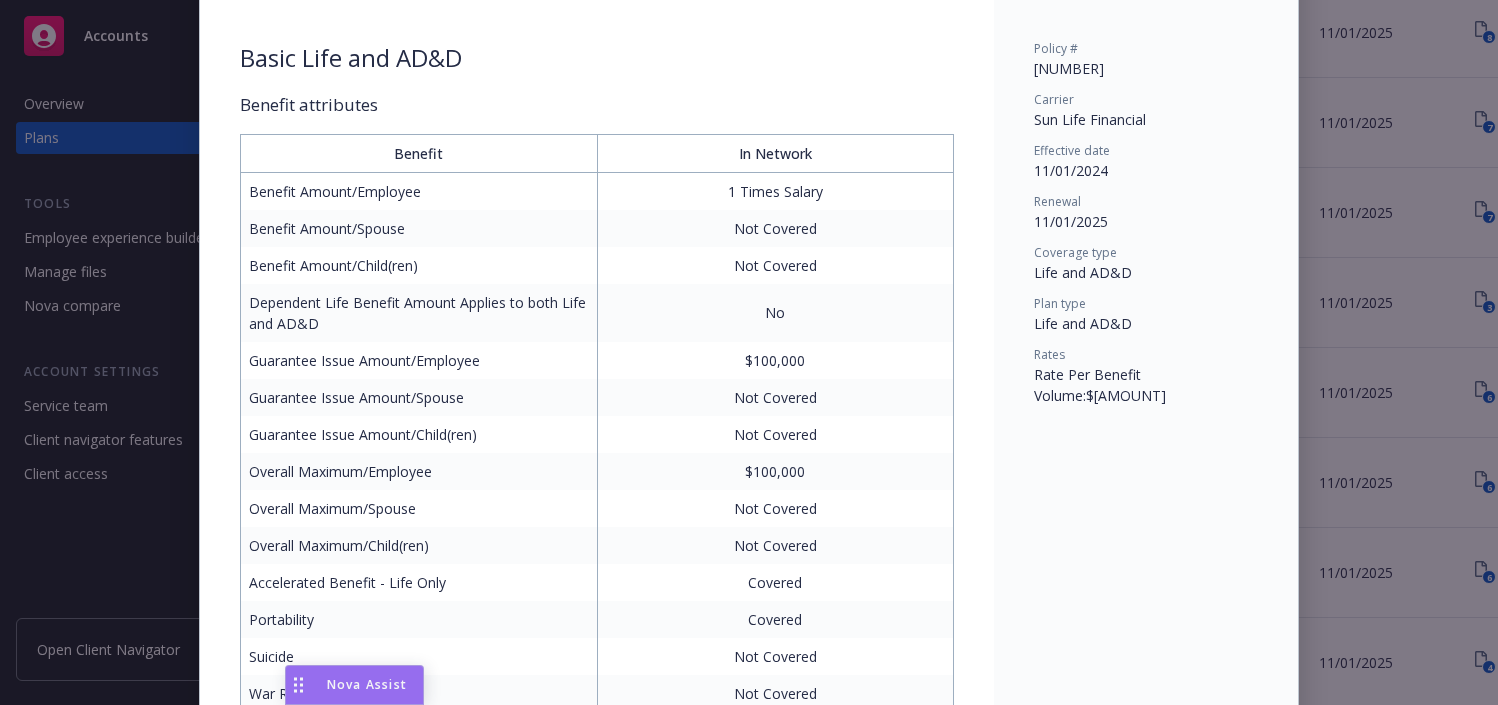 scroll, scrollTop: 119, scrollLeft: 0, axis: vertical 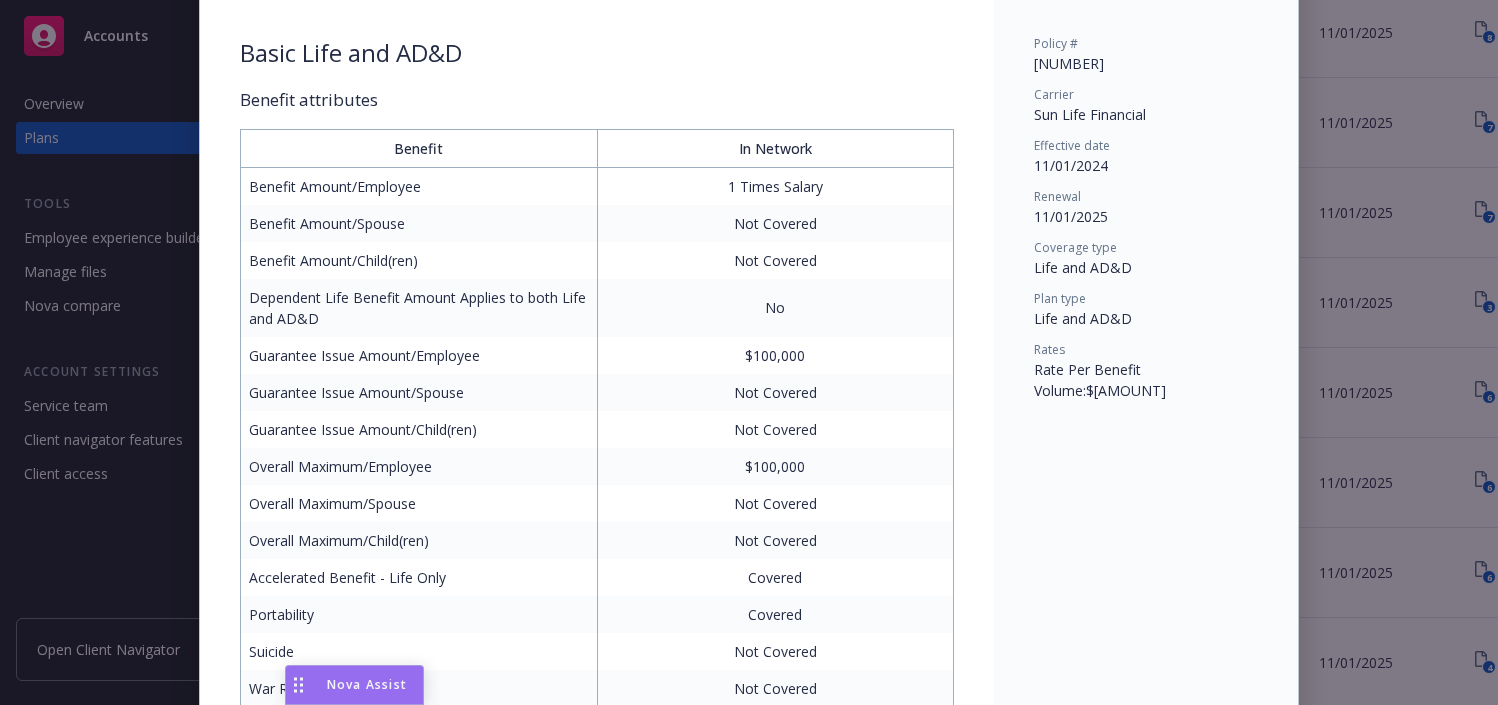 drag, startPoint x: 1401, startPoint y: 262, endPoint x: 1389, endPoint y: 262, distance: 12 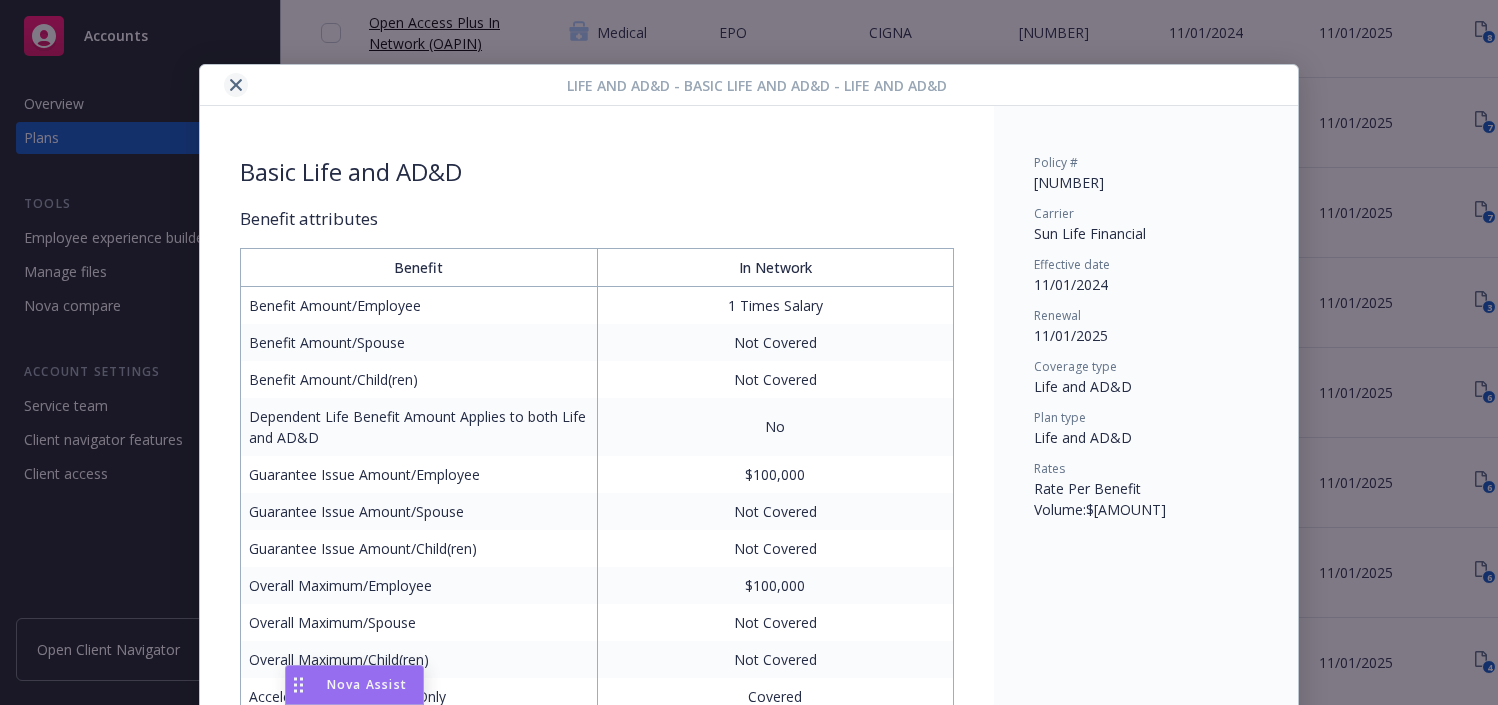 click 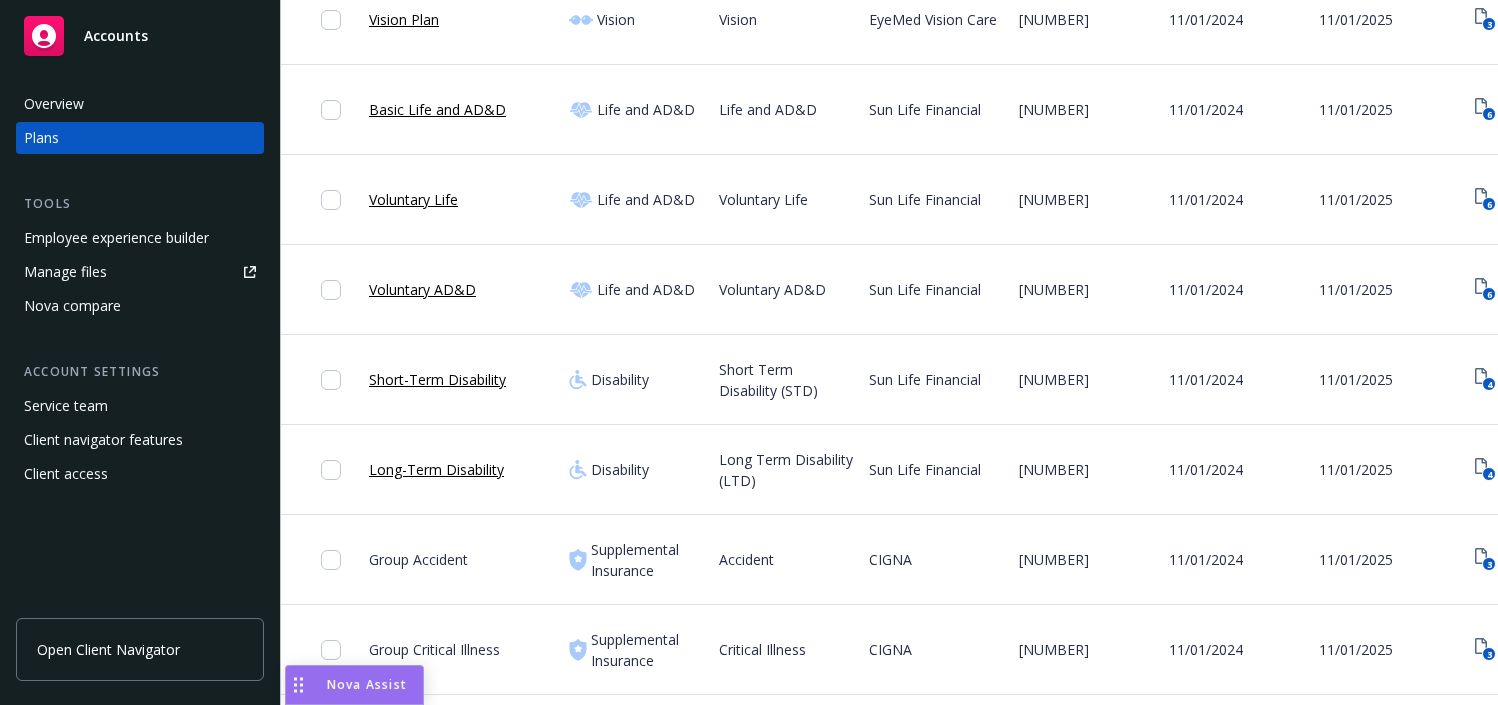 scroll, scrollTop: 690, scrollLeft: 0, axis: vertical 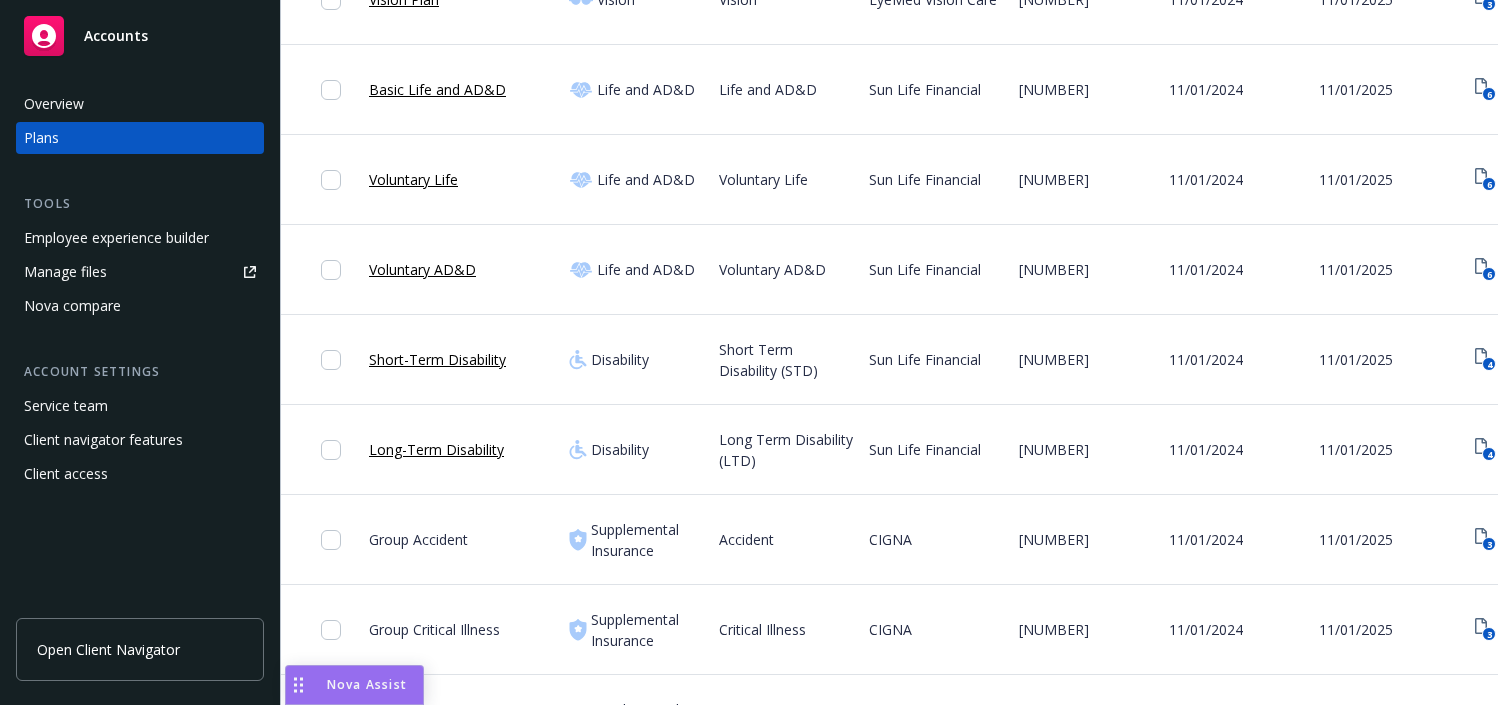 click on "Short-Term Disability" at bounding box center (437, 359) 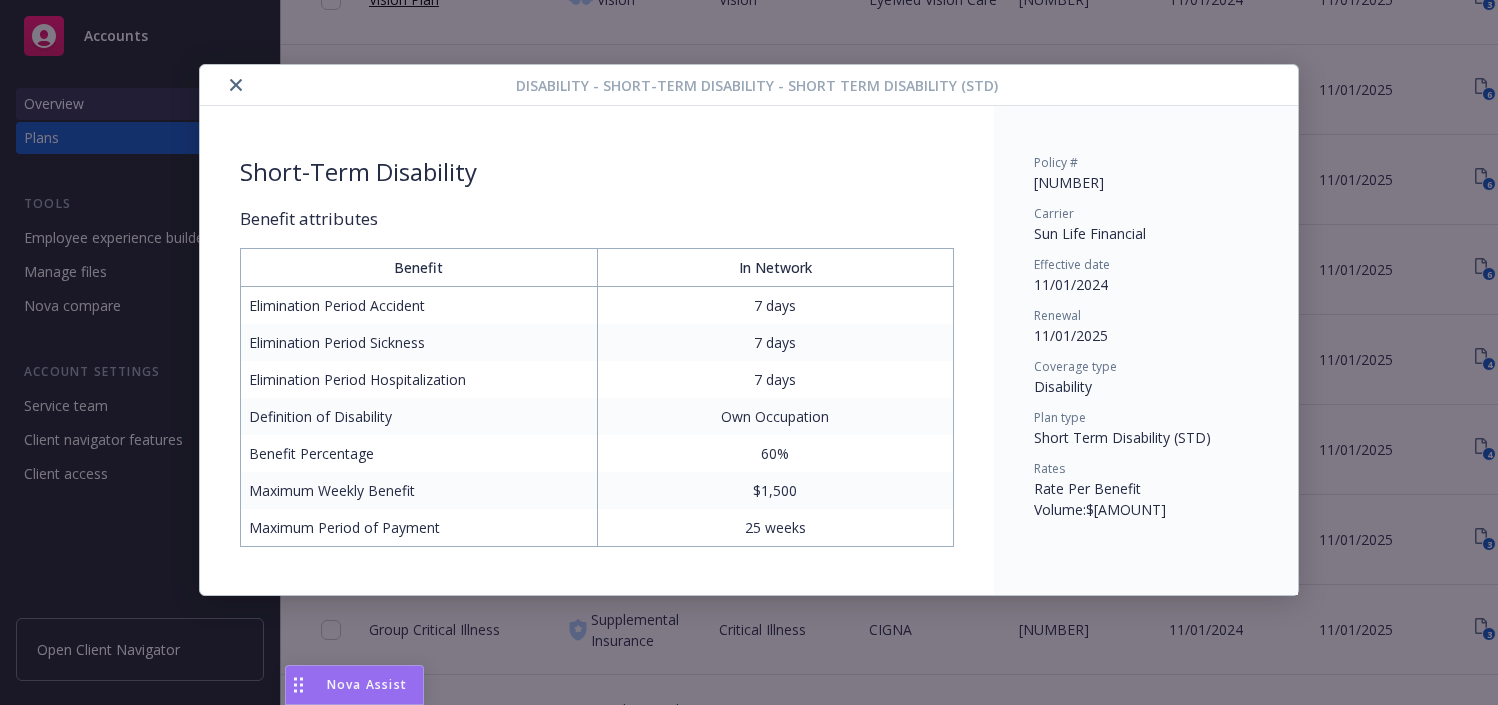 click 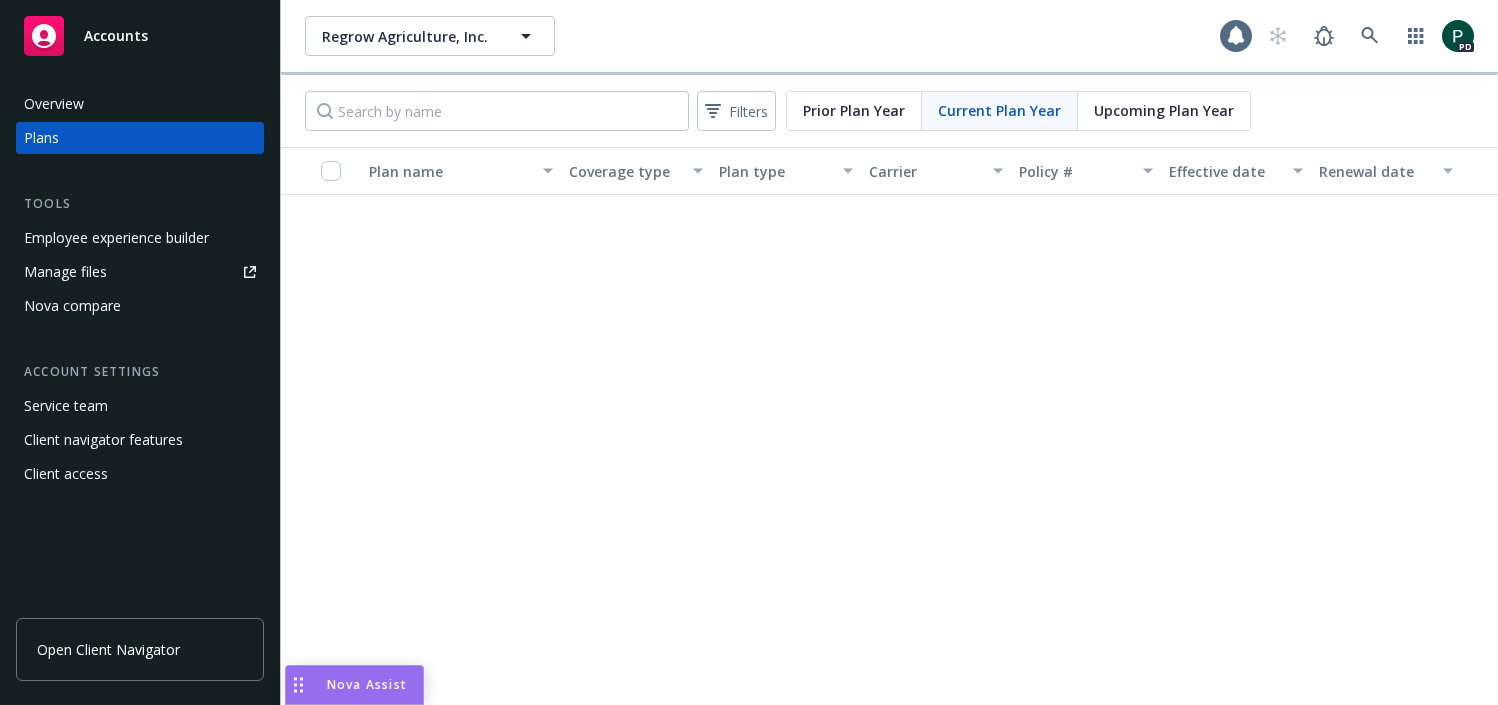scroll, scrollTop: 0, scrollLeft: 0, axis: both 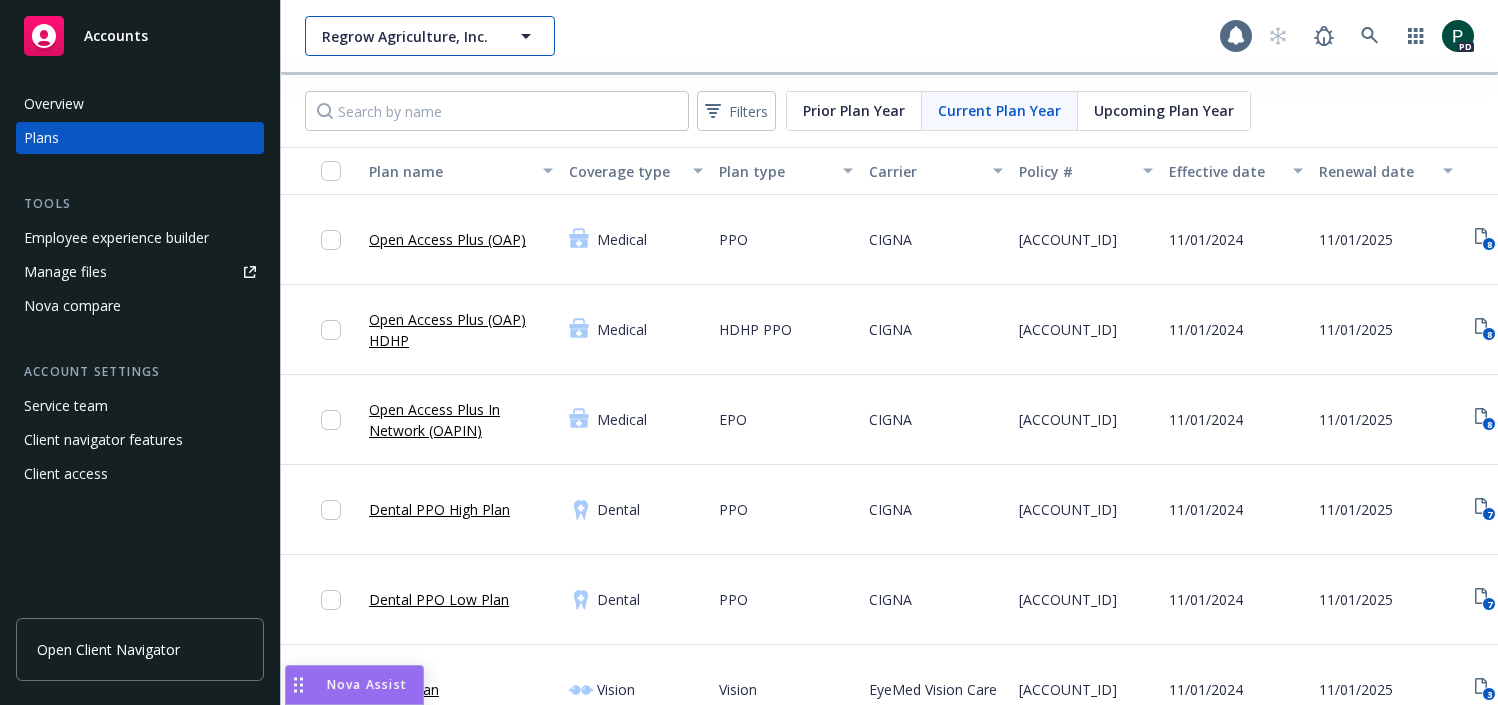 click on "Regrow Agriculture, Inc." at bounding box center [408, 36] 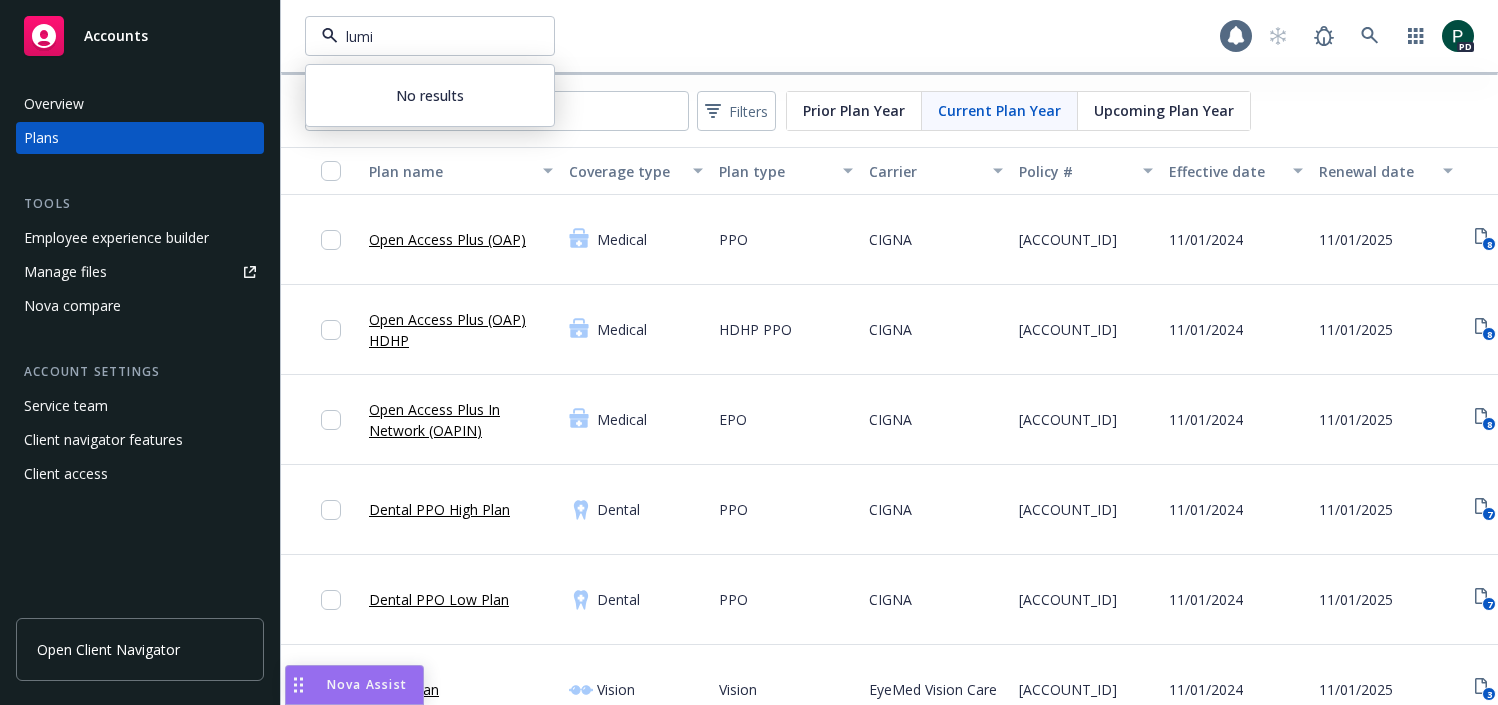 type on "lum" 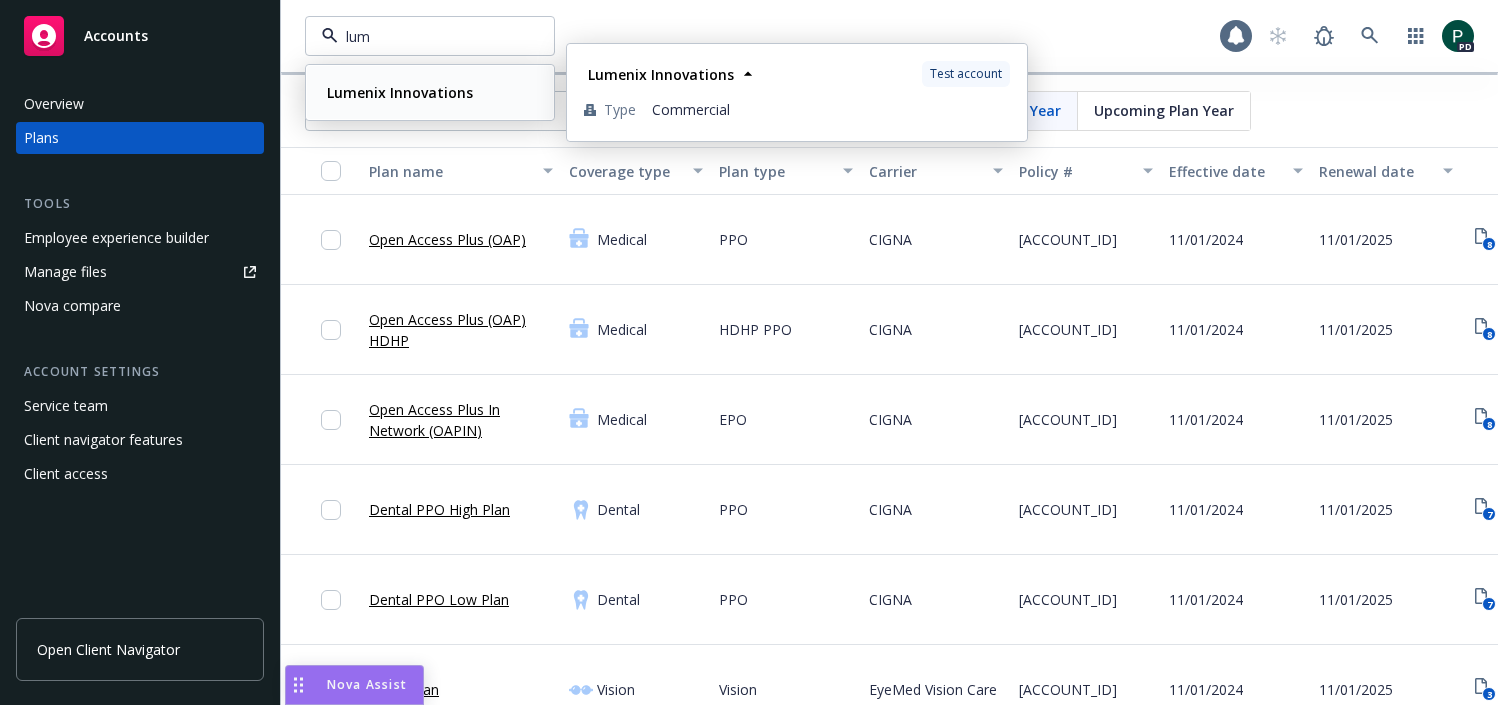 click on "Lumenix Innovations" at bounding box center (400, 92) 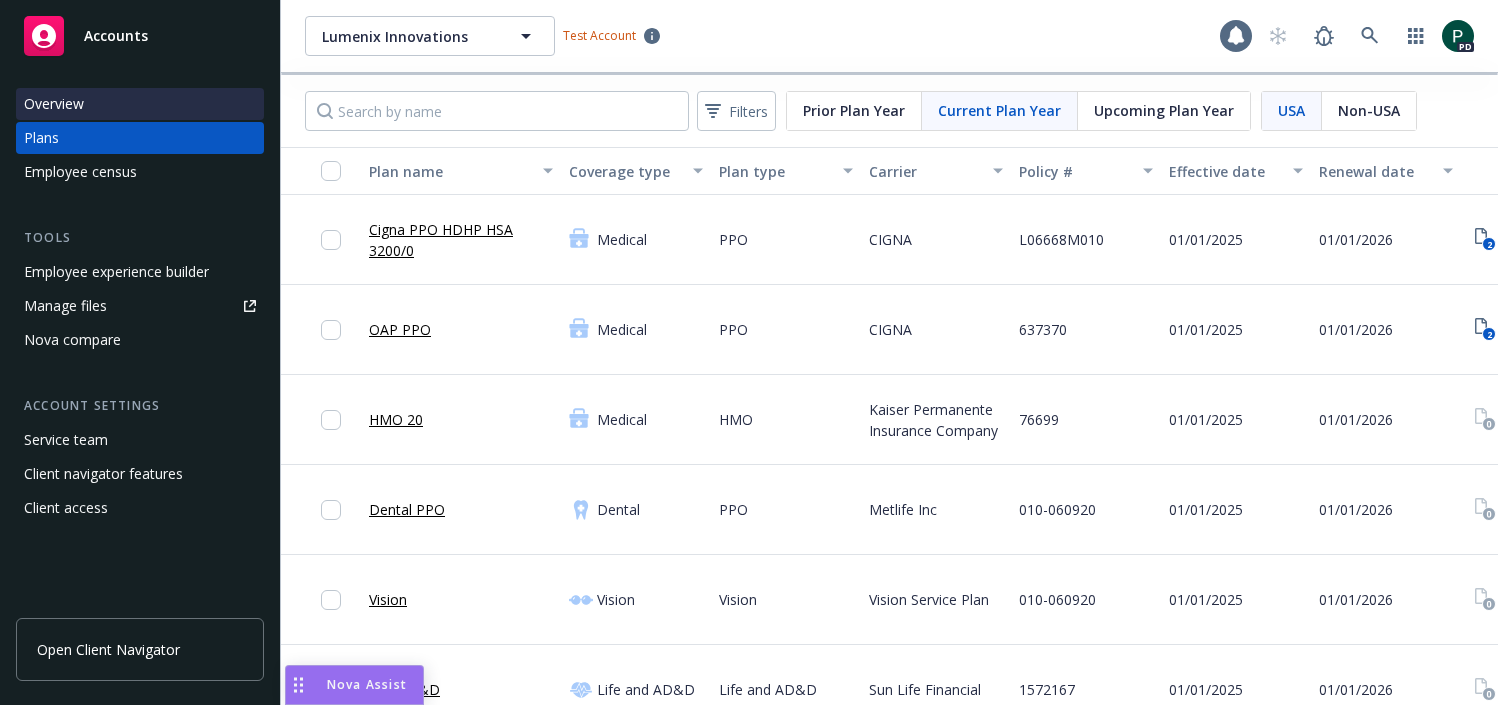 click on "Overview" at bounding box center (140, 104) 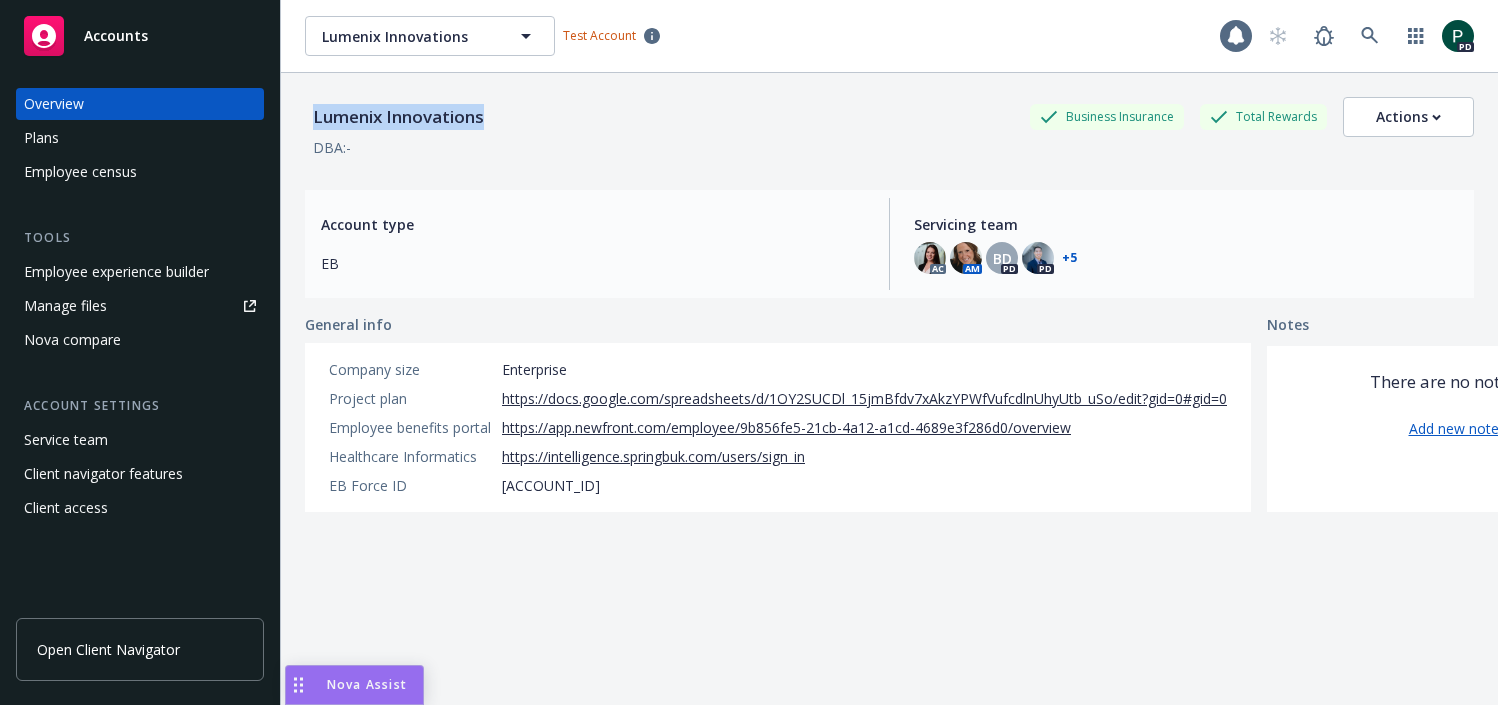 drag, startPoint x: 461, startPoint y: 118, endPoint x: 307, endPoint y: 124, distance: 154.11684 